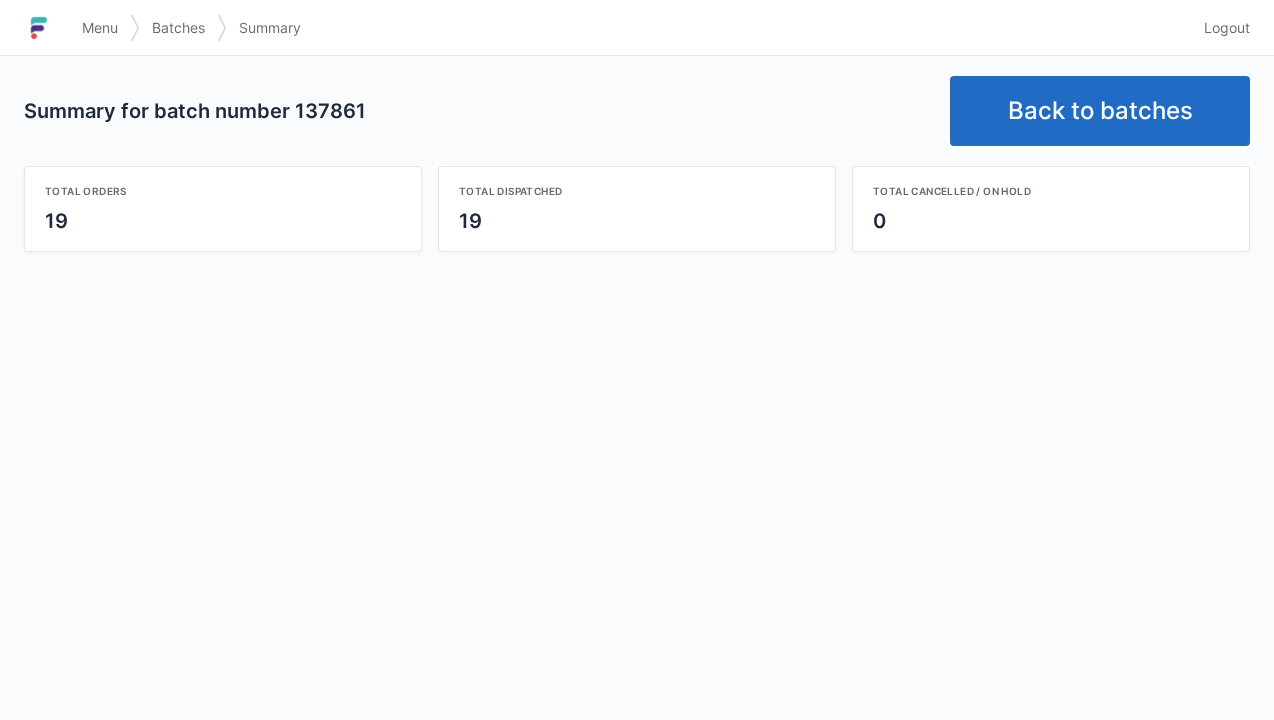 scroll, scrollTop: 0, scrollLeft: 0, axis: both 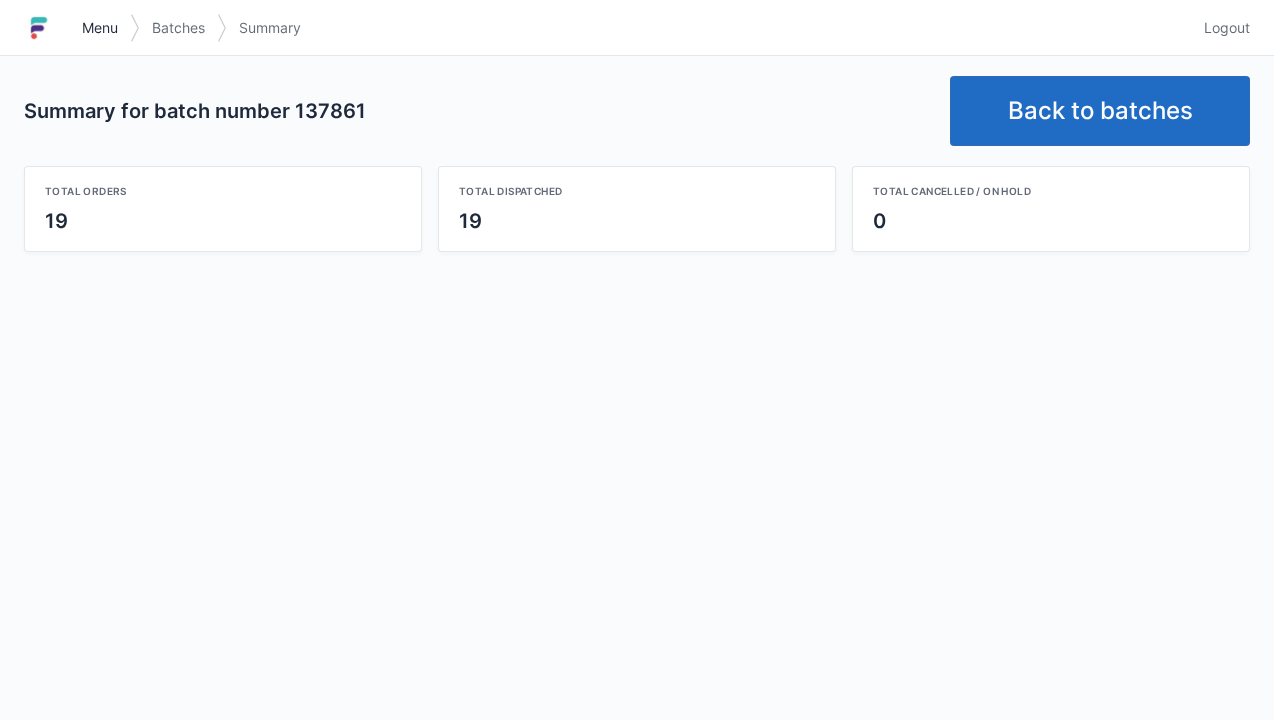 click on "Menu" at bounding box center [100, 28] 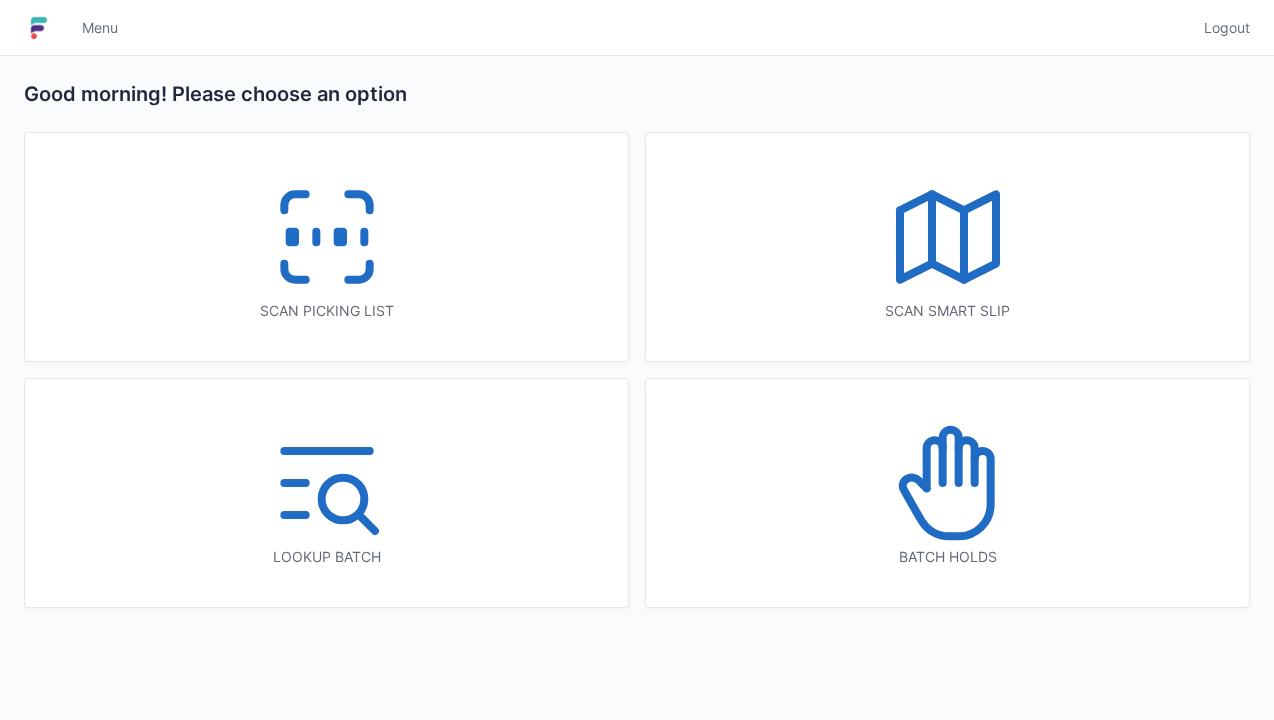 scroll, scrollTop: 0, scrollLeft: 0, axis: both 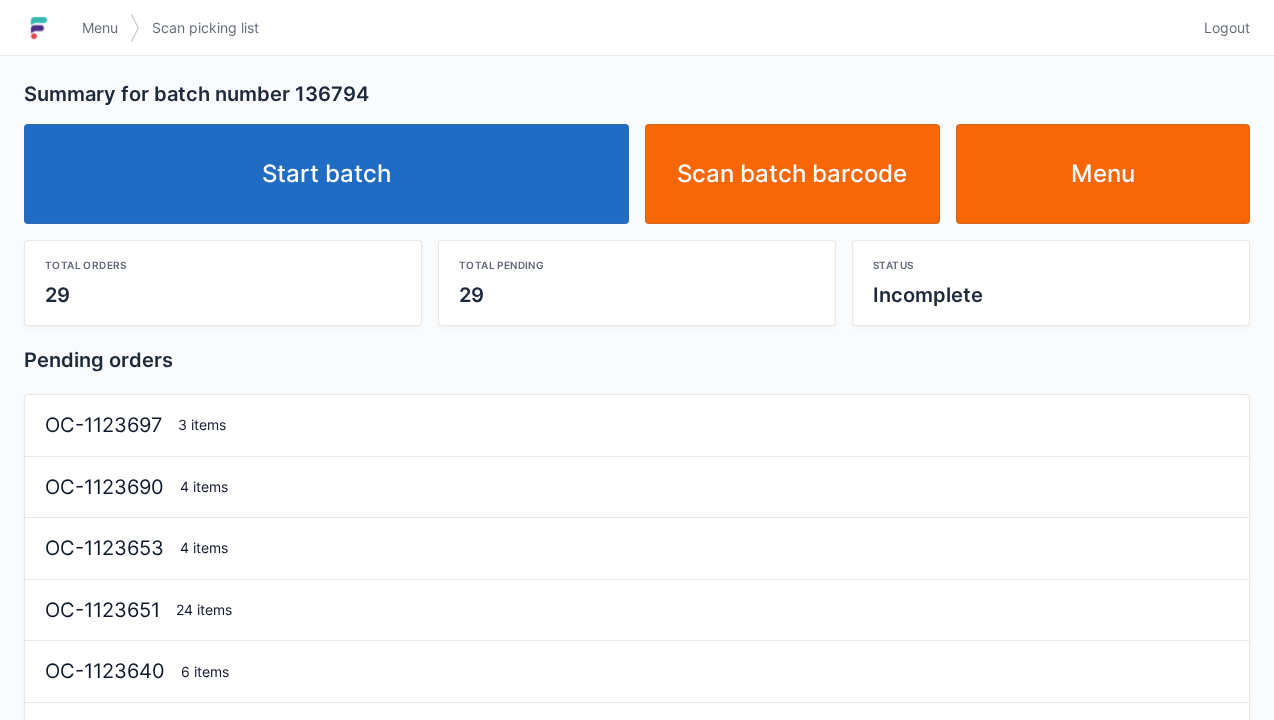 click on "Start batch" at bounding box center [326, 174] 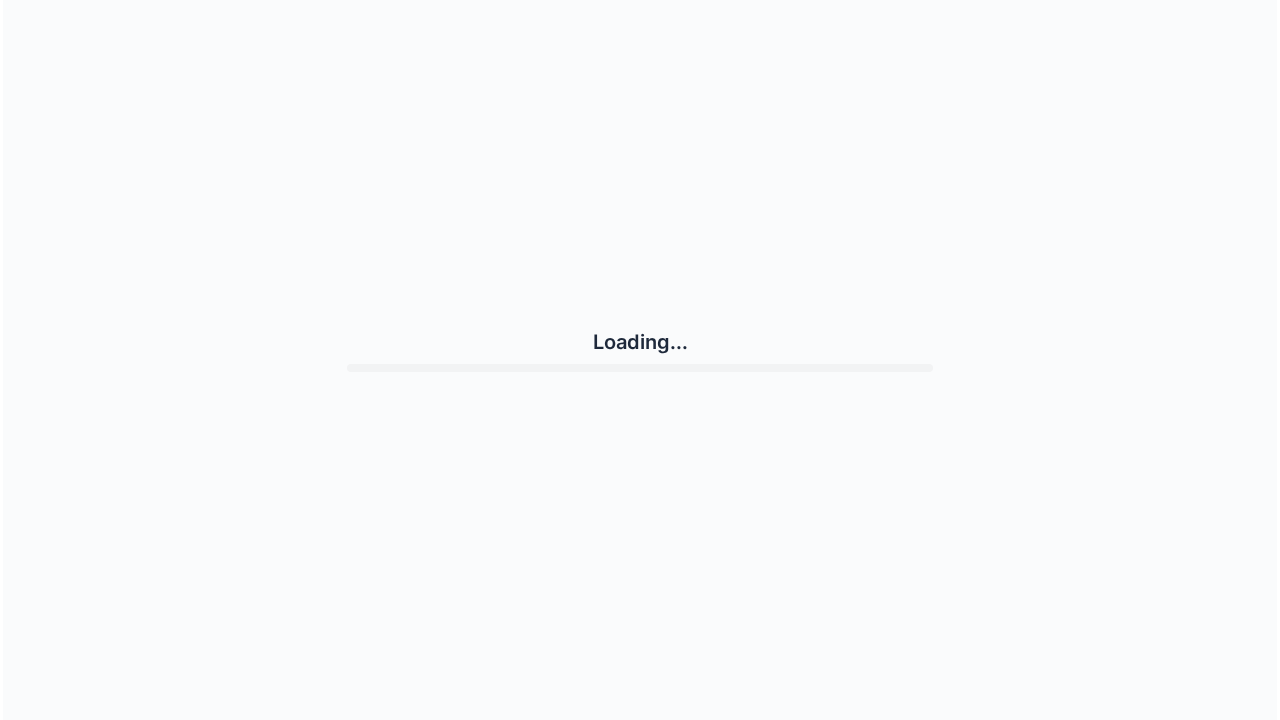scroll, scrollTop: 0, scrollLeft: 0, axis: both 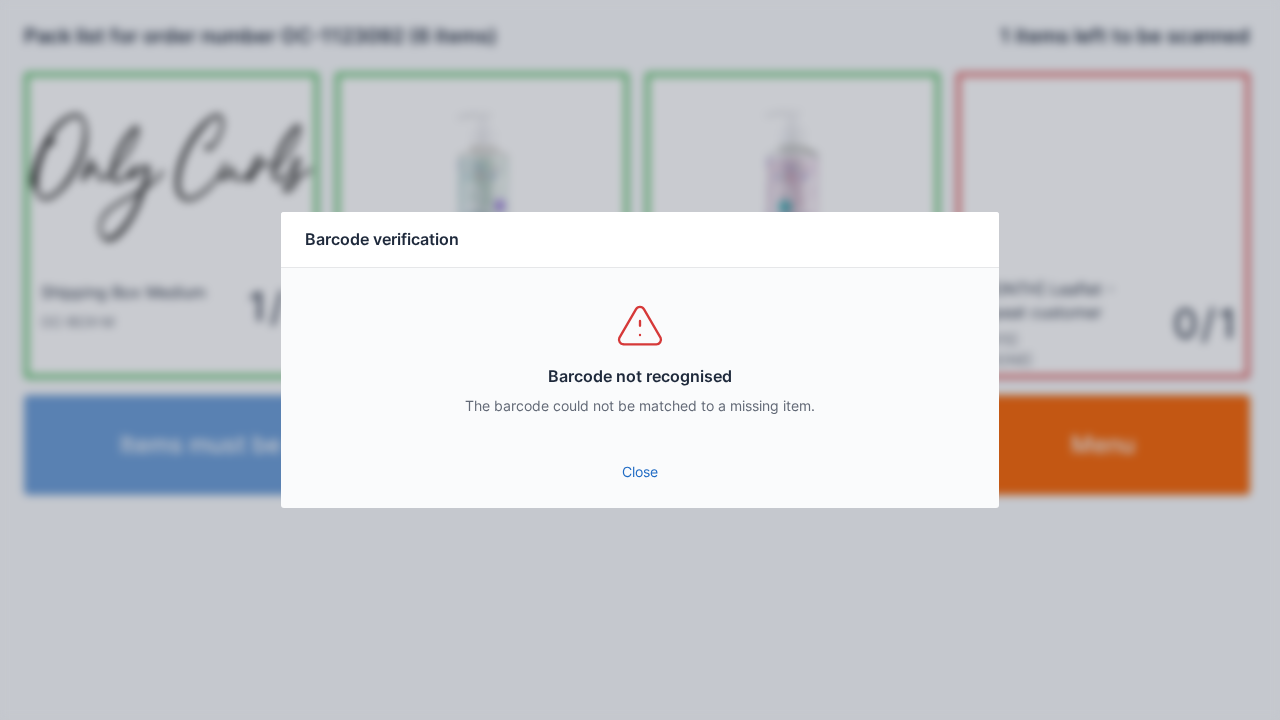 click on "Close" at bounding box center (640, 472) 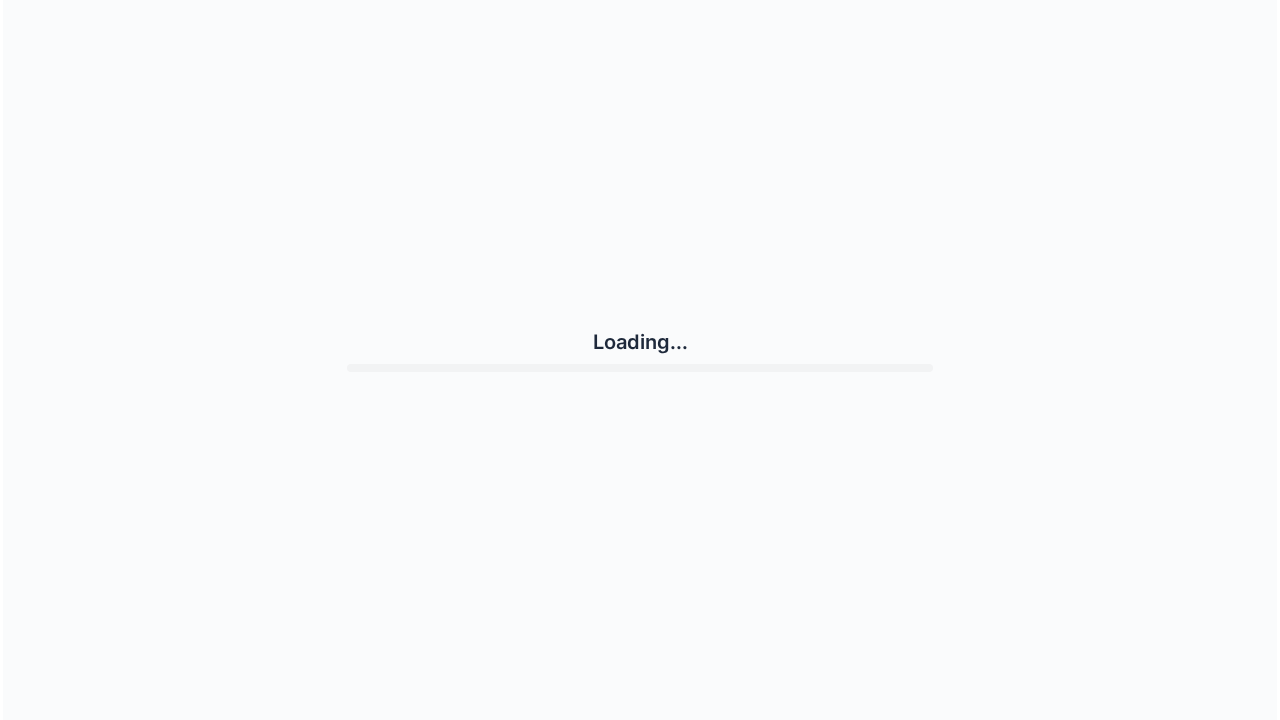 scroll, scrollTop: 0, scrollLeft: 0, axis: both 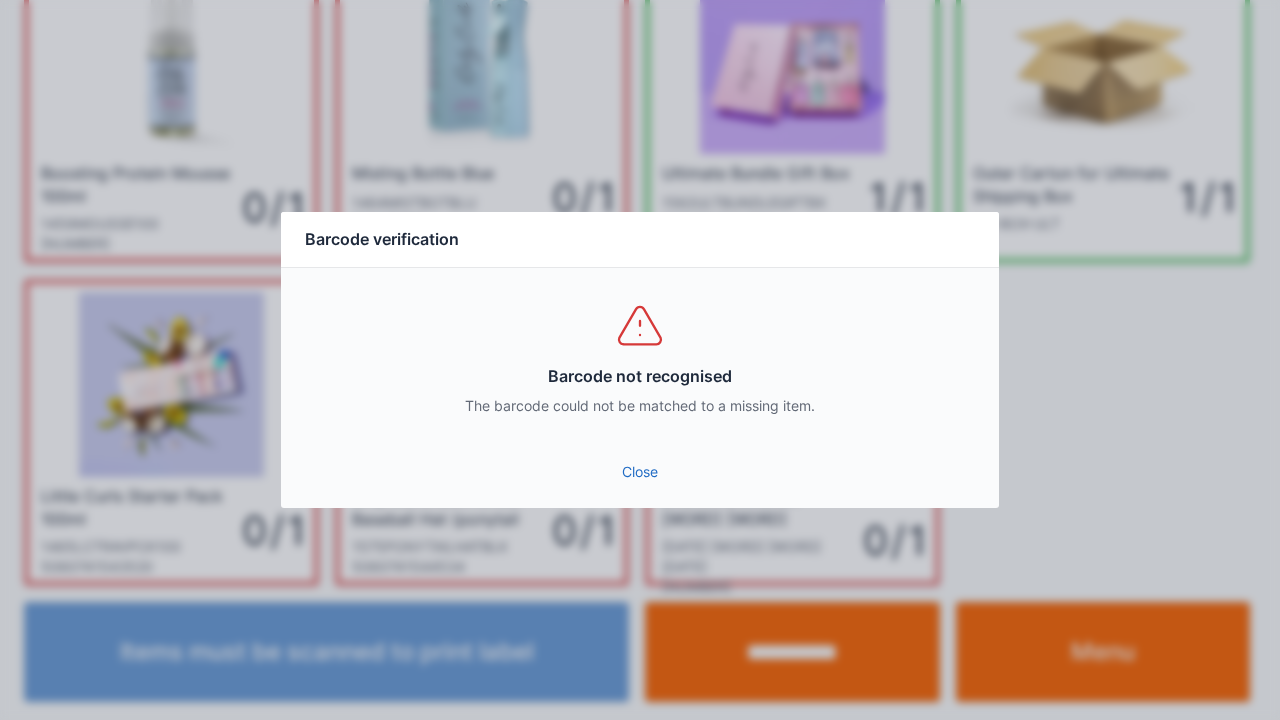click on "Close" at bounding box center (640, 472) 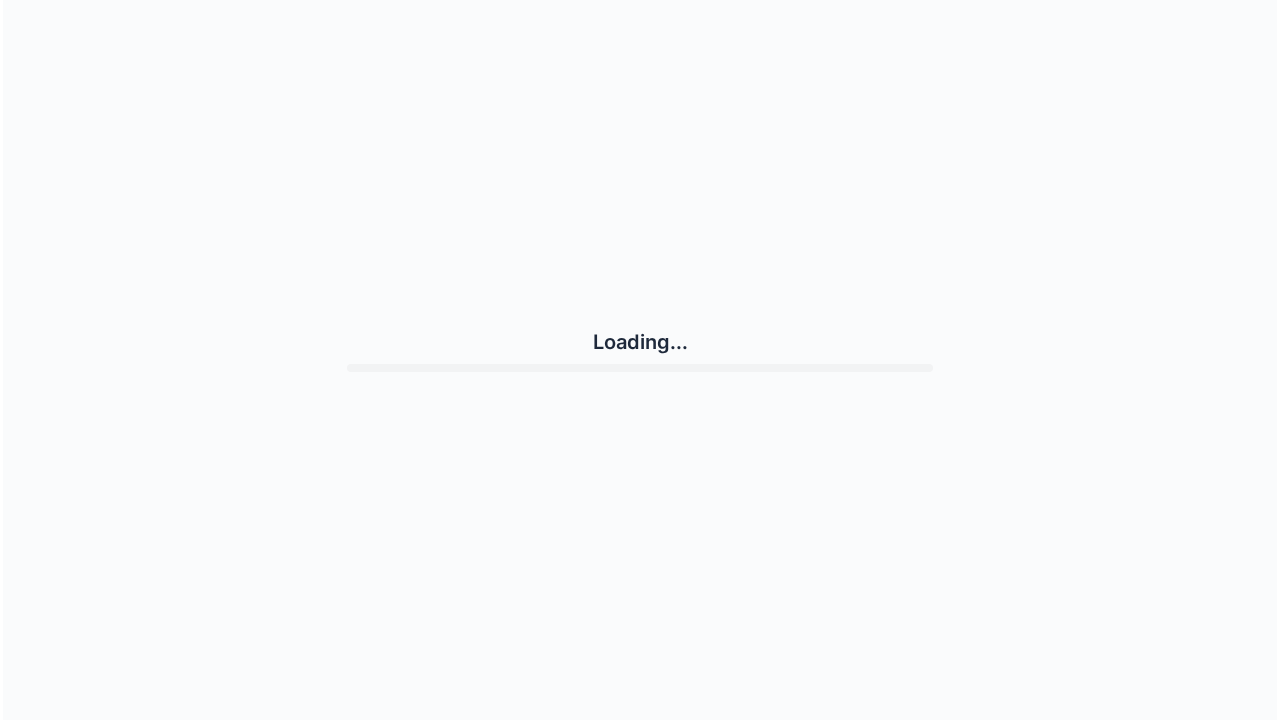 scroll, scrollTop: 0, scrollLeft: 0, axis: both 